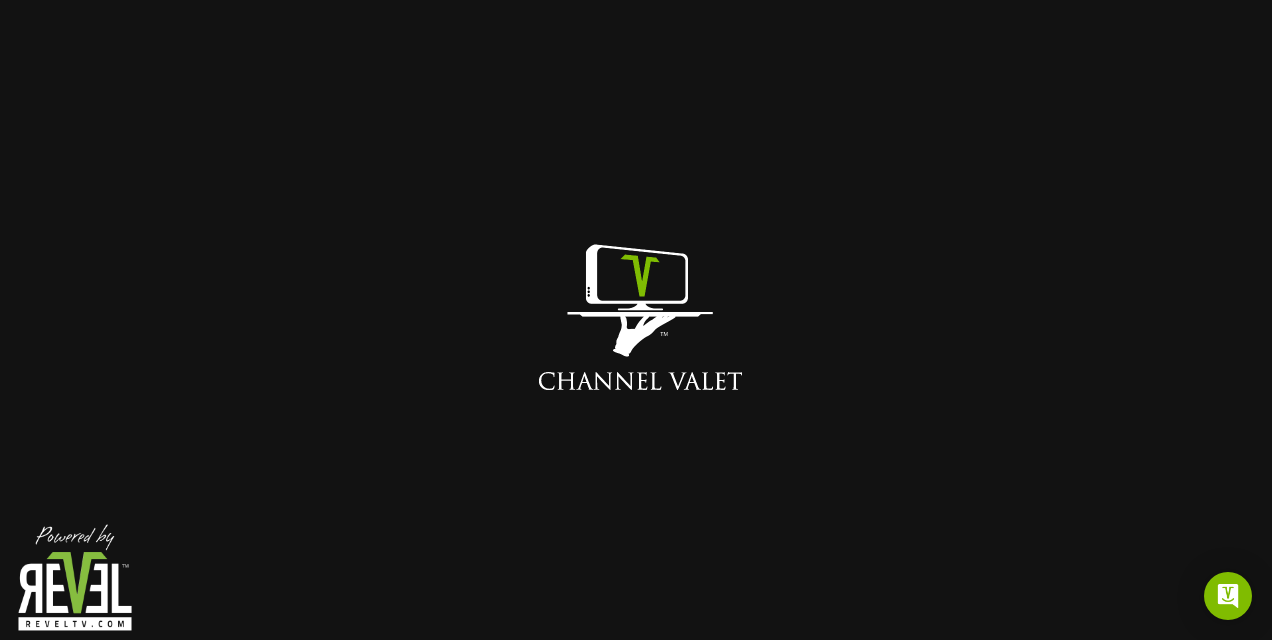 scroll, scrollTop: 0, scrollLeft: 0, axis: both 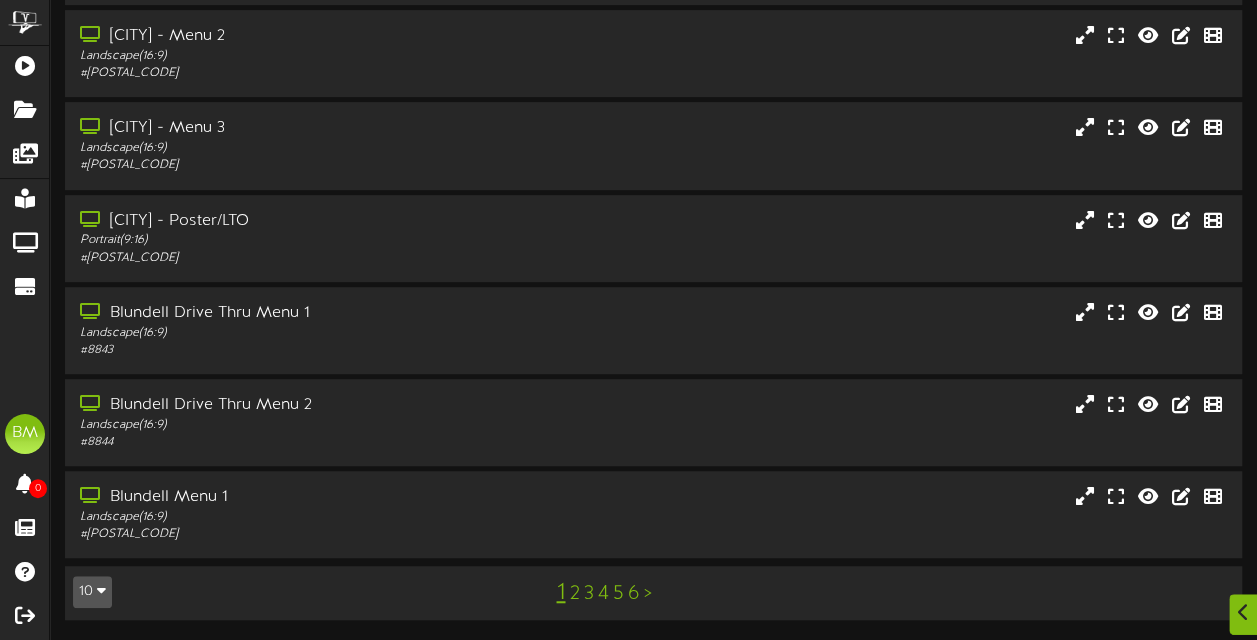 click on "2" at bounding box center [574, 594] 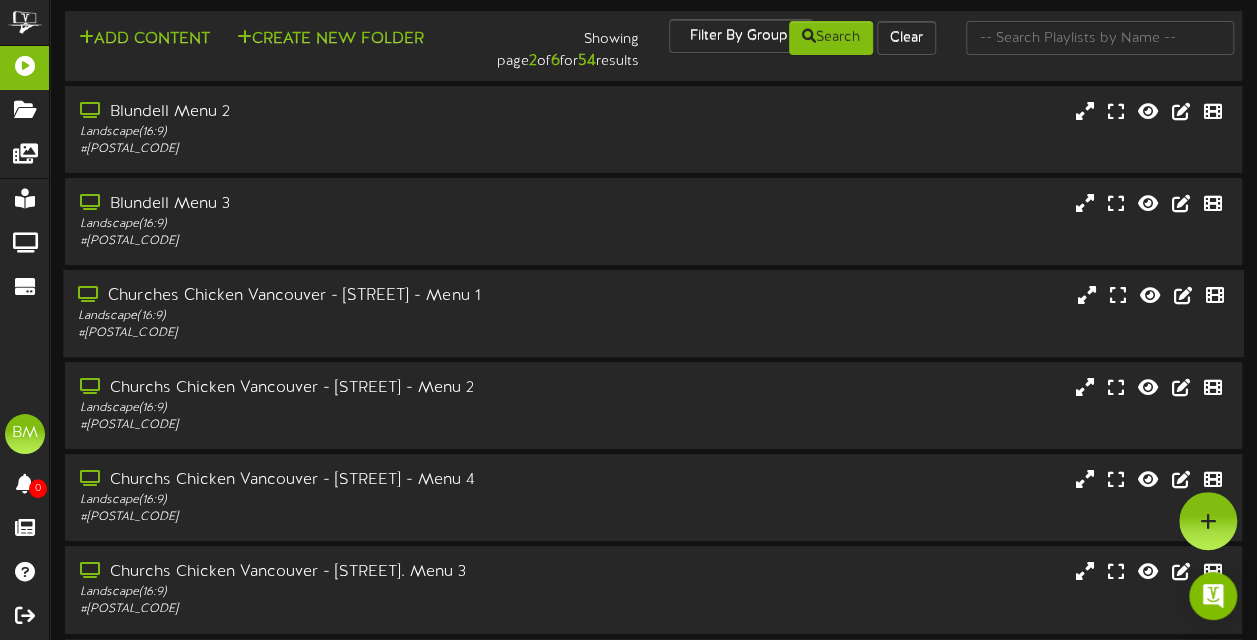 scroll, scrollTop: 0, scrollLeft: 0, axis: both 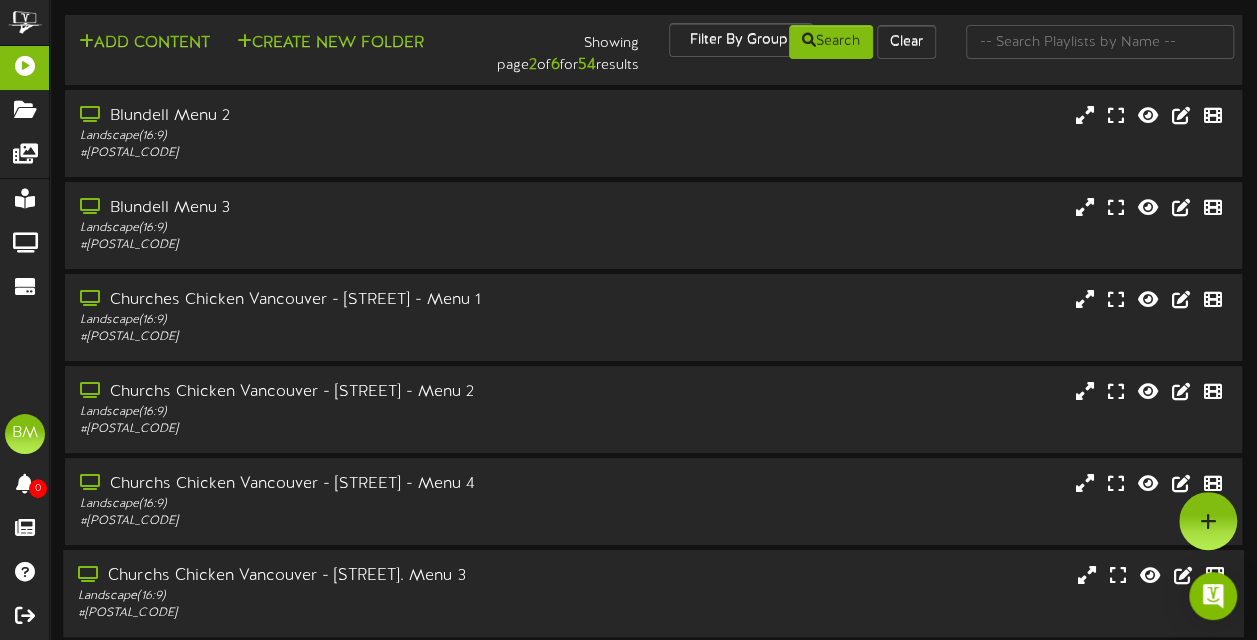 click on "Churchs Chicken Vancouver - [STREET]. Menu 3
Landscape  ( 16:9 )
# [POSTAL_CODE]" at bounding box center (309, 593) 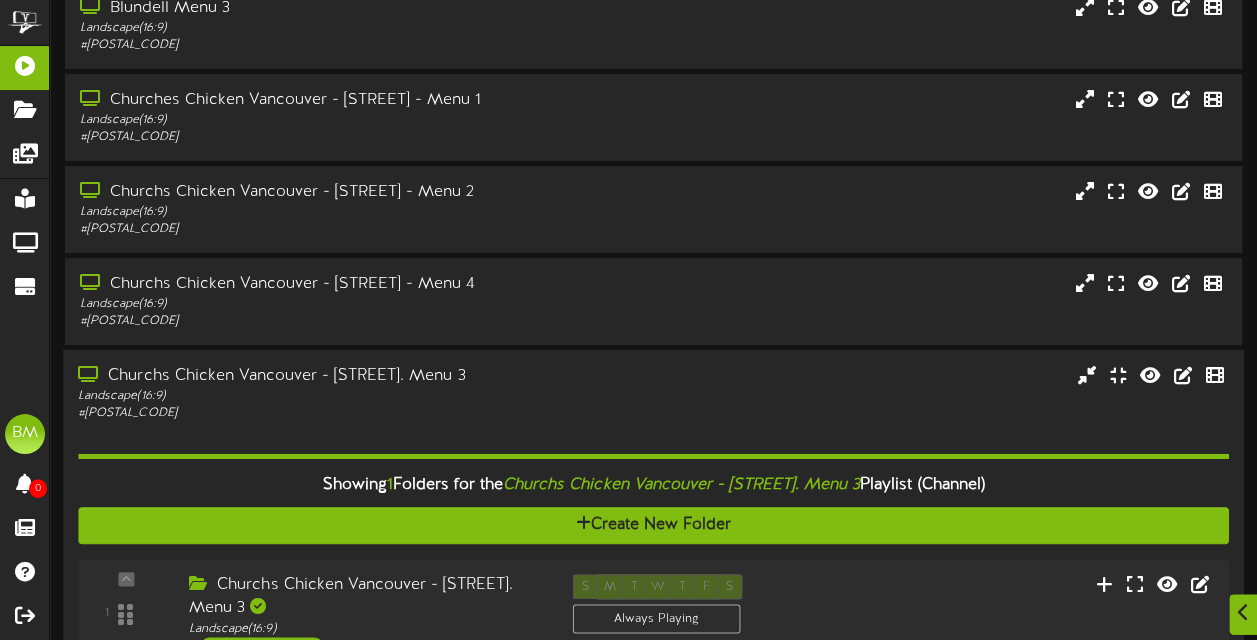 scroll, scrollTop: 300, scrollLeft: 0, axis: vertical 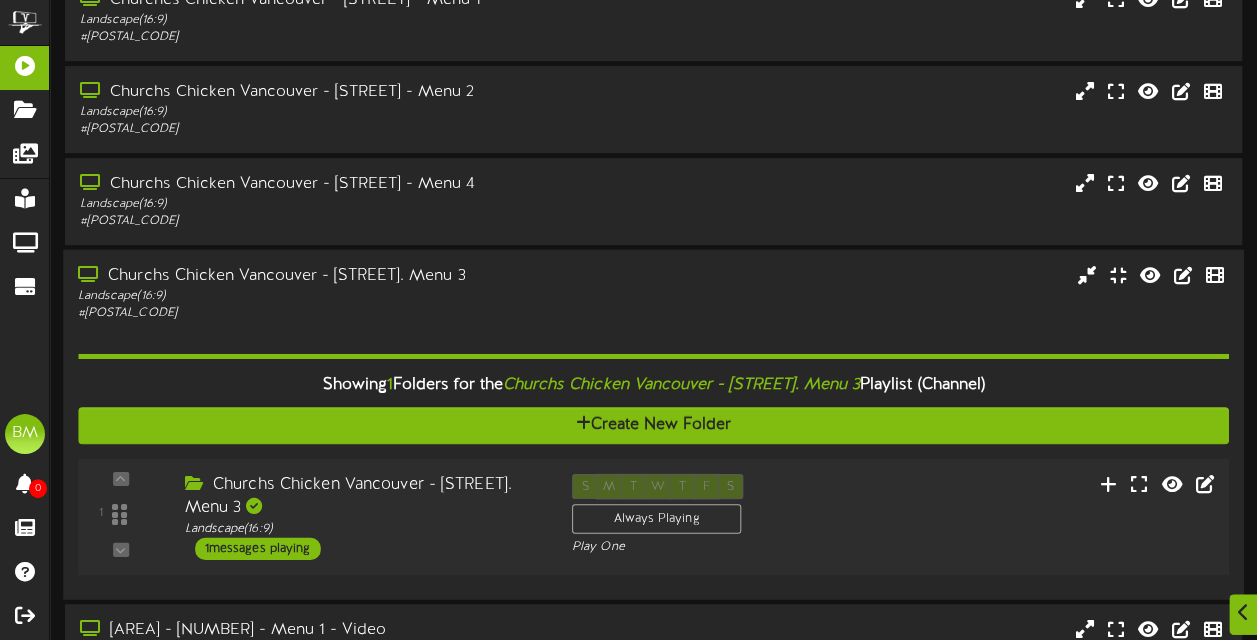 click on "1  messages playing" at bounding box center (258, 549) 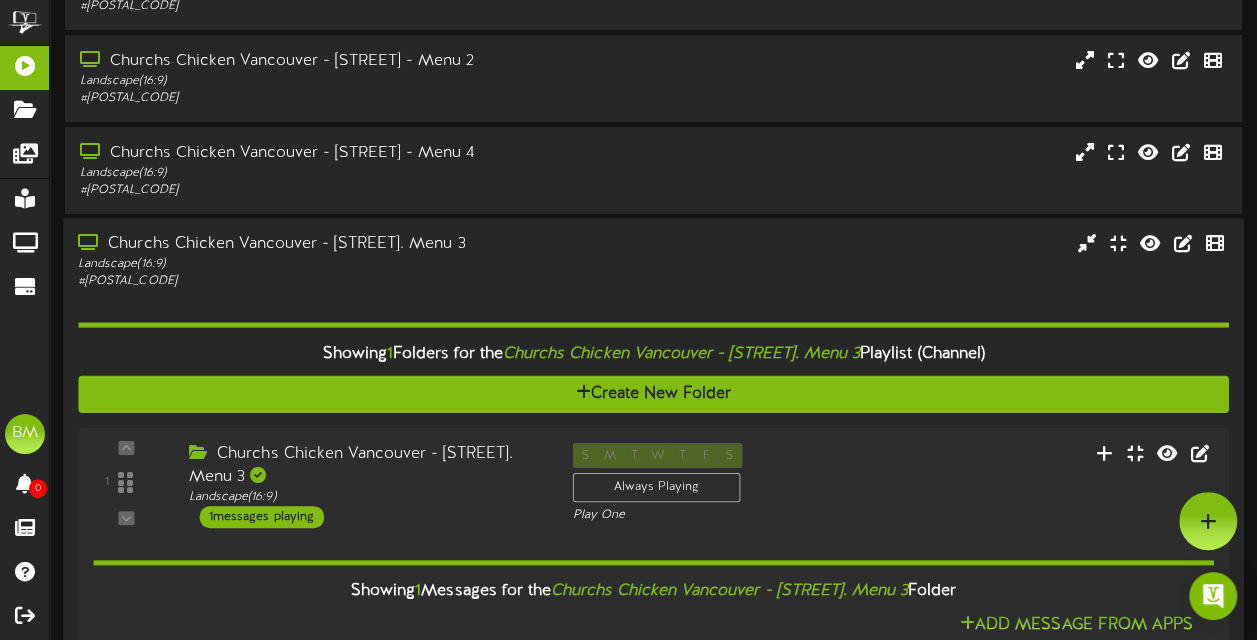 scroll, scrollTop: 300, scrollLeft: 0, axis: vertical 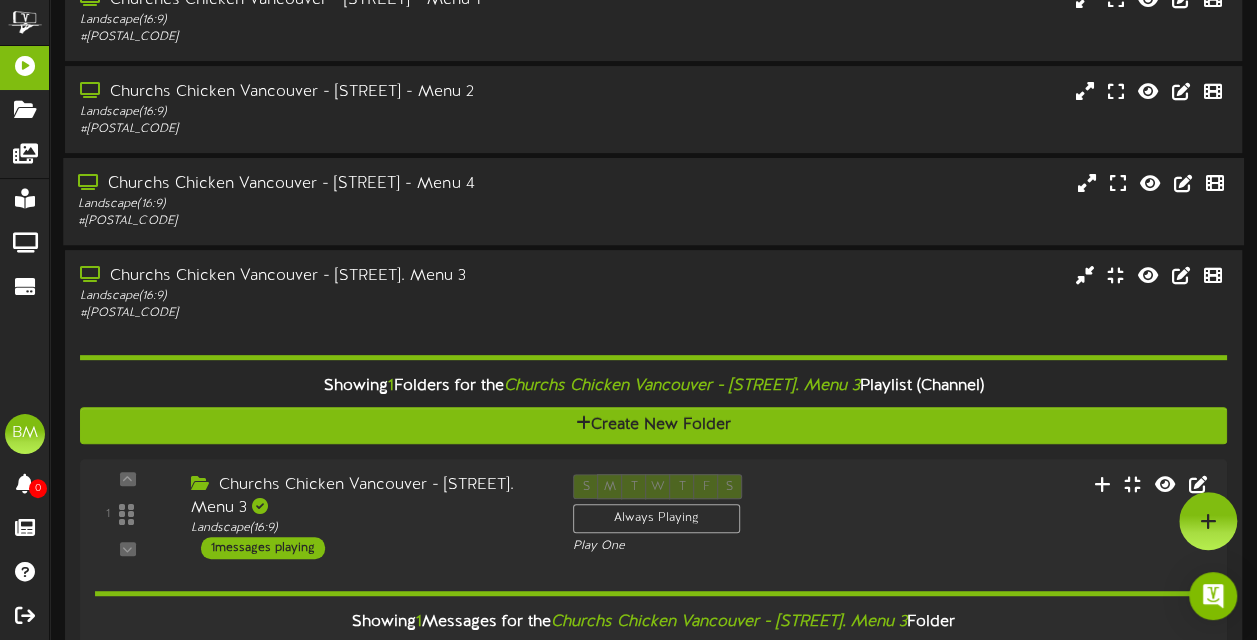 click on "# [POSTAL_CODE]" at bounding box center (309, 221) 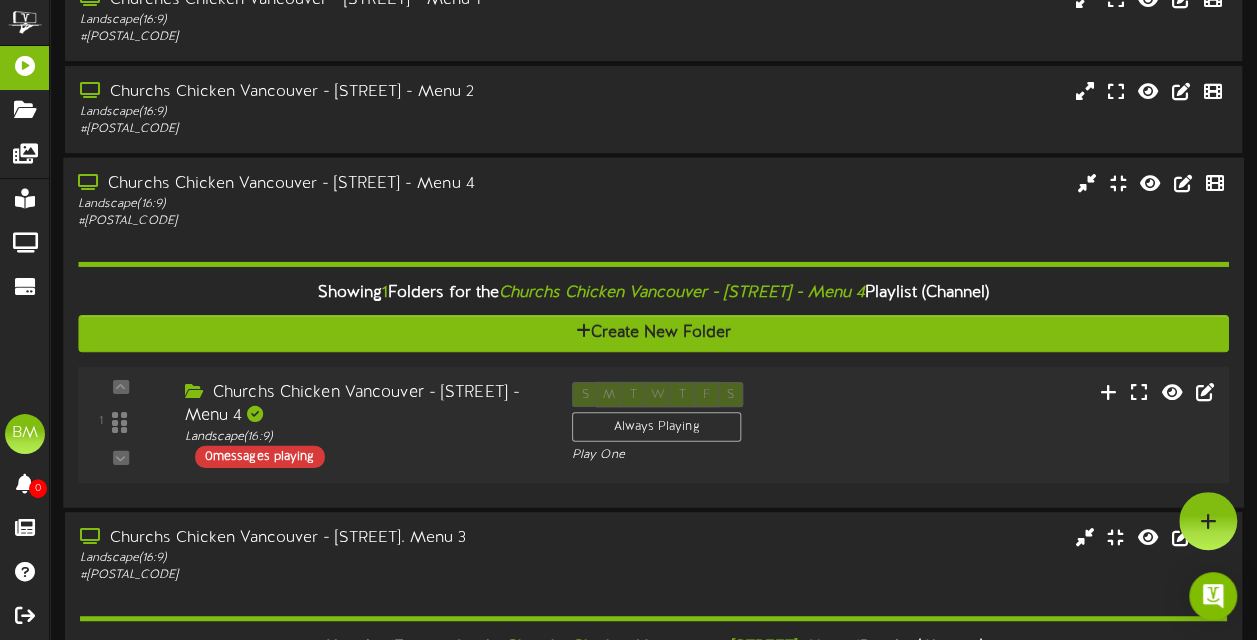 click on "0  messages playing" at bounding box center (260, 457) 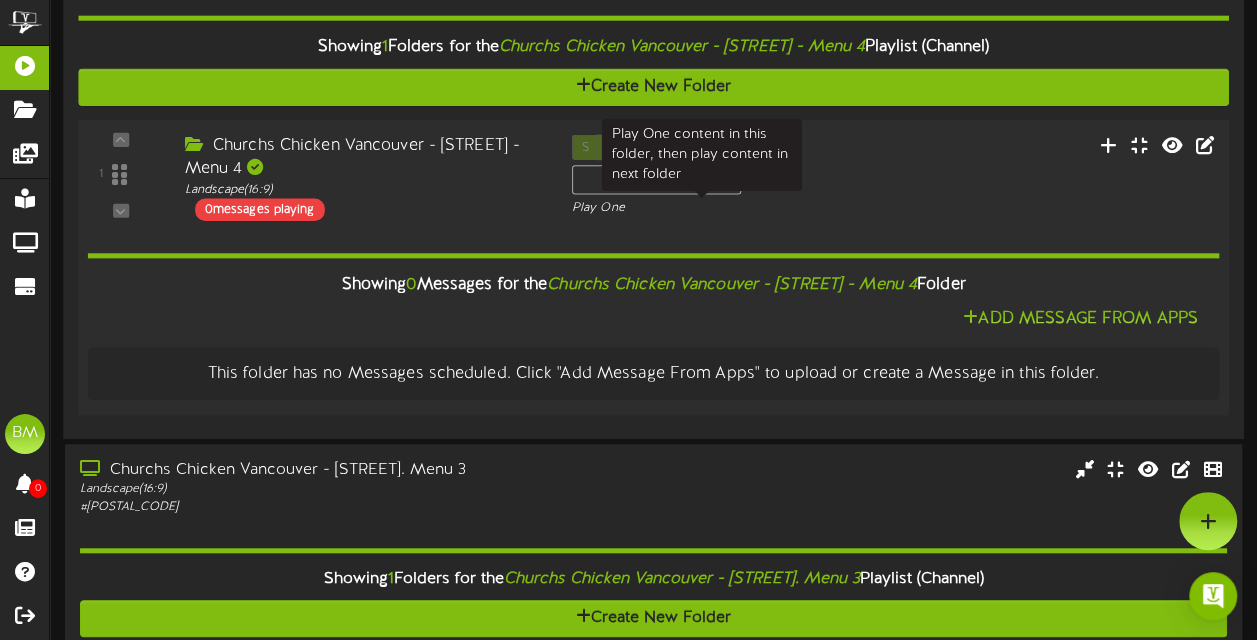 scroll, scrollTop: 484, scrollLeft: 0, axis: vertical 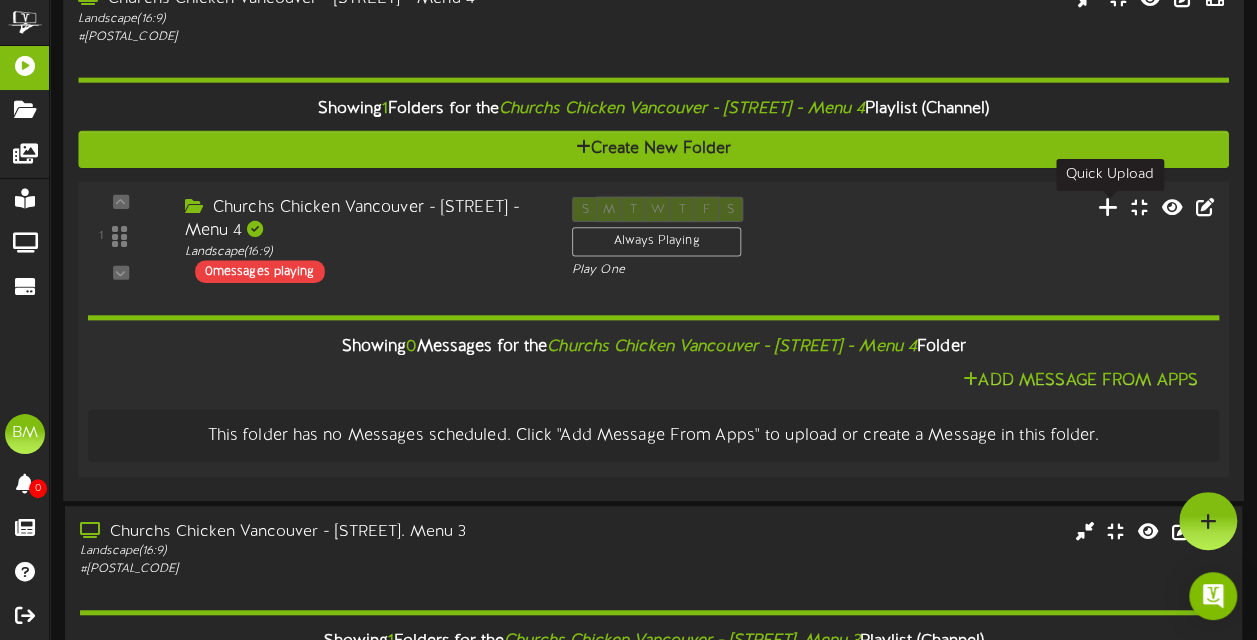 click at bounding box center [1108, 206] 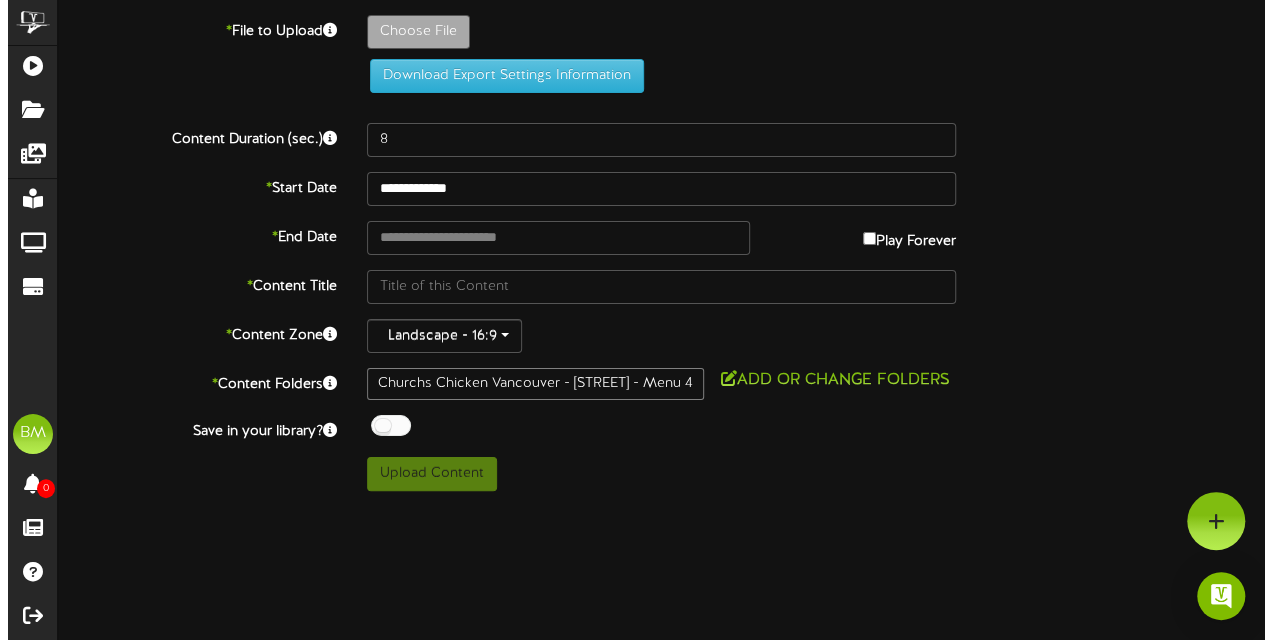 scroll, scrollTop: 0, scrollLeft: 0, axis: both 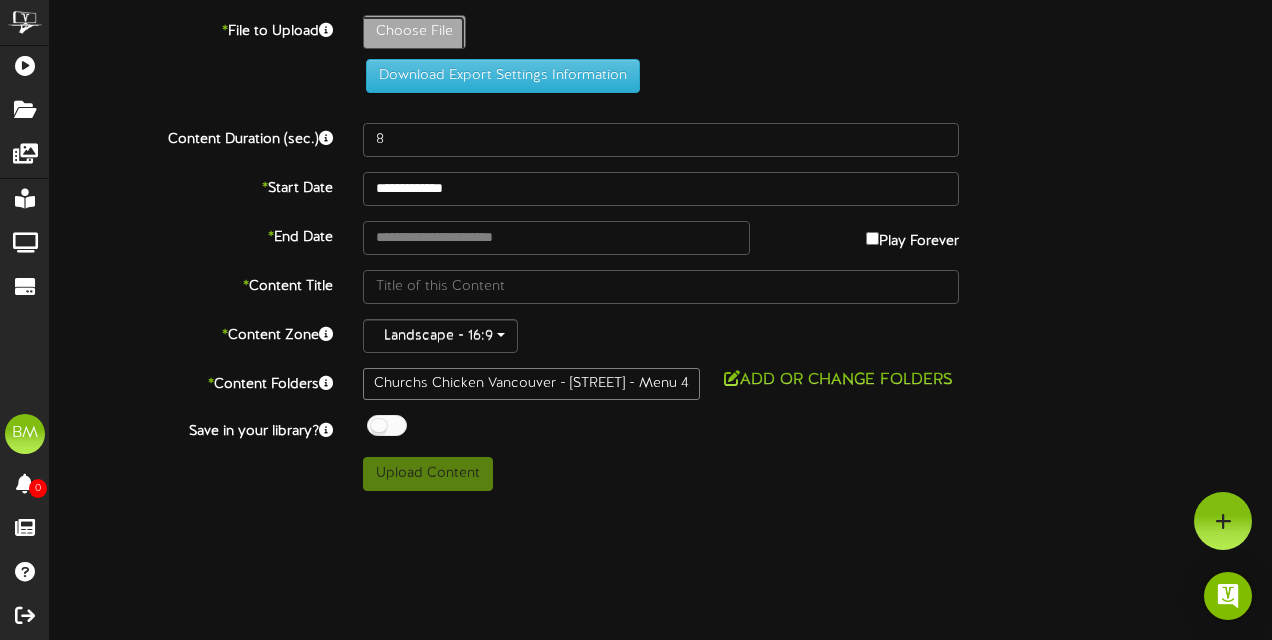 click on "Choose File" at bounding box center [-623, 87] 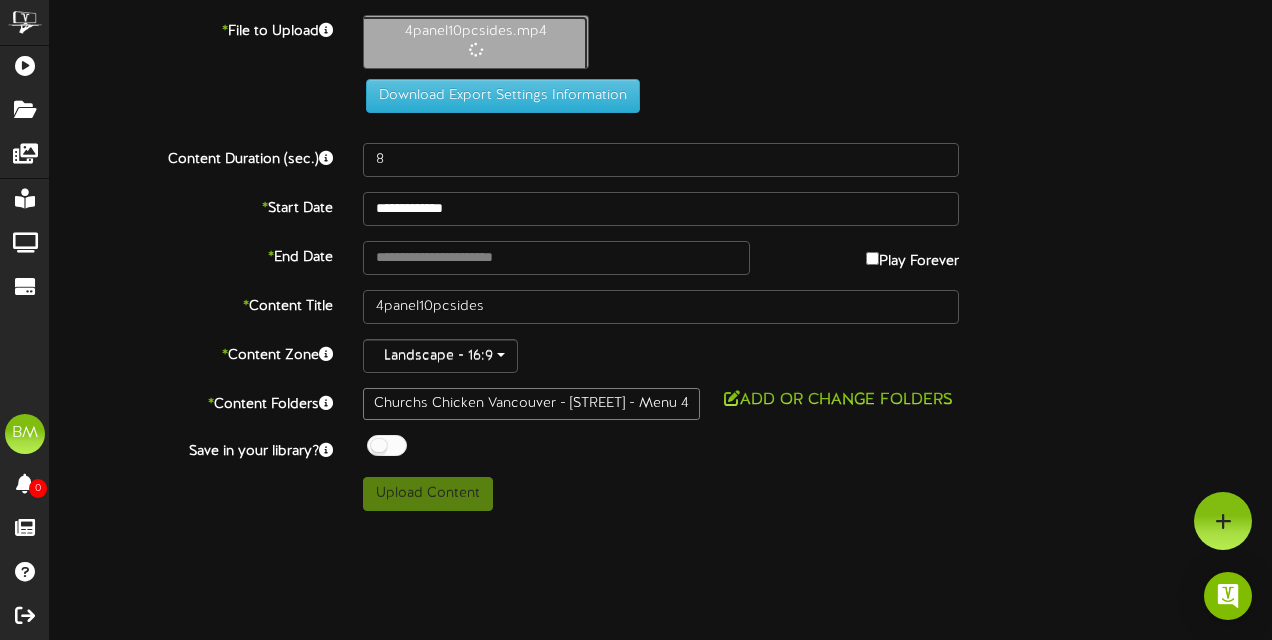 type on "36" 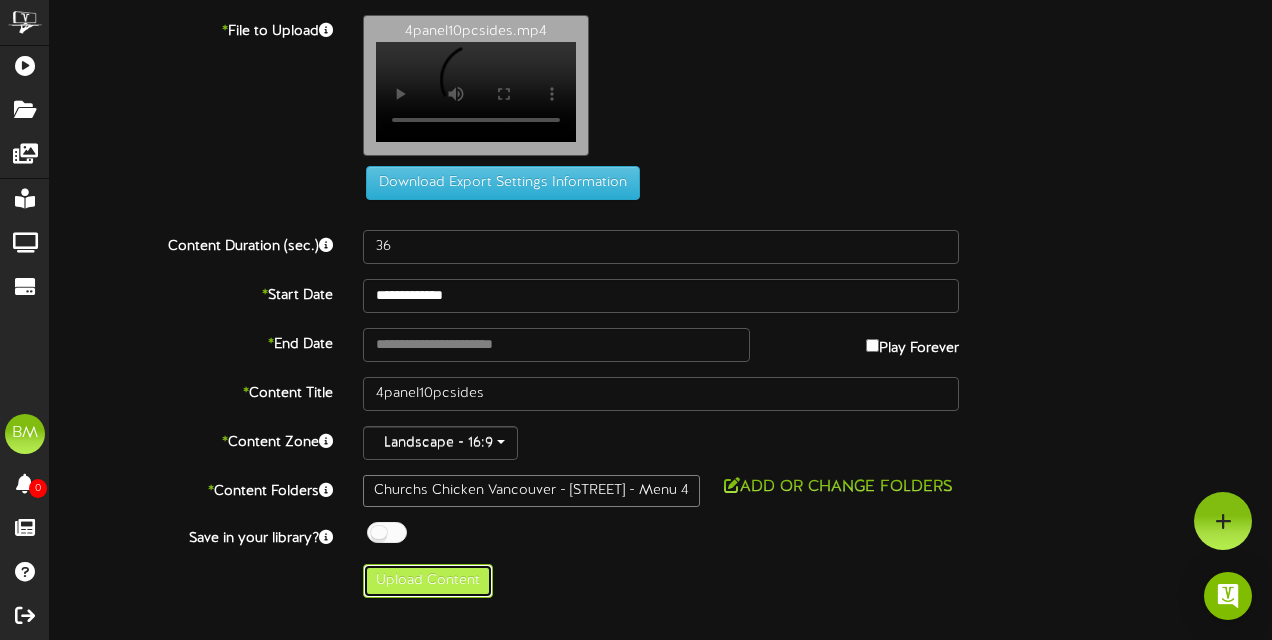 click on "Upload Content" at bounding box center (428, 581) 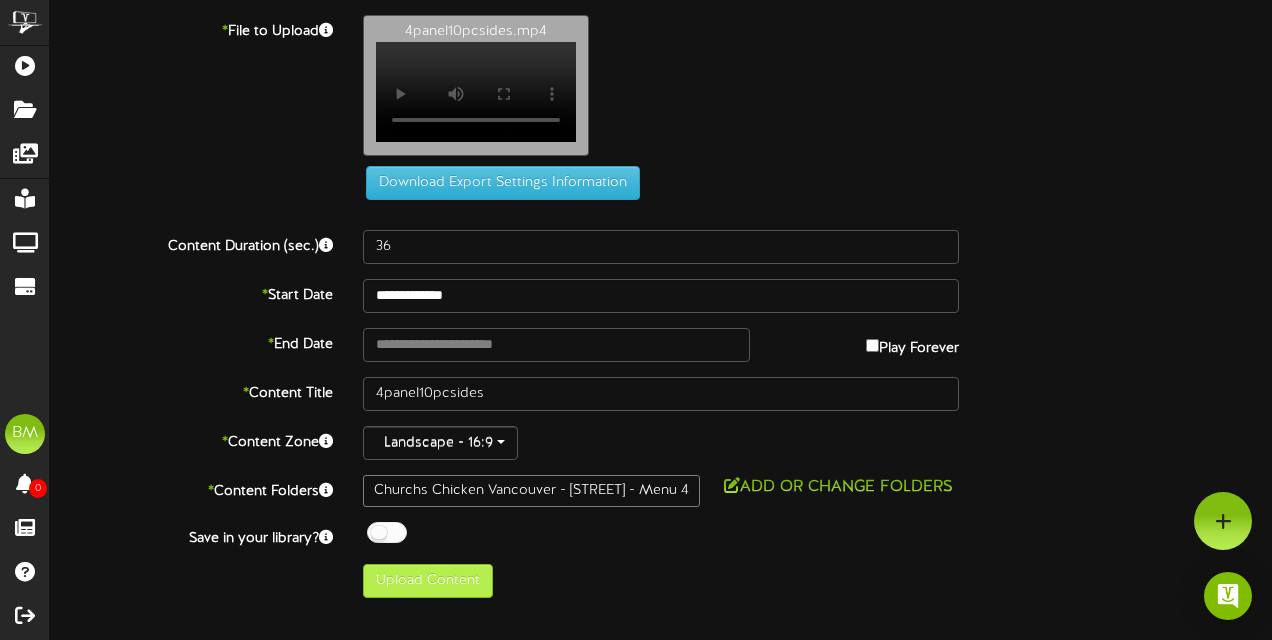 type on "**********" 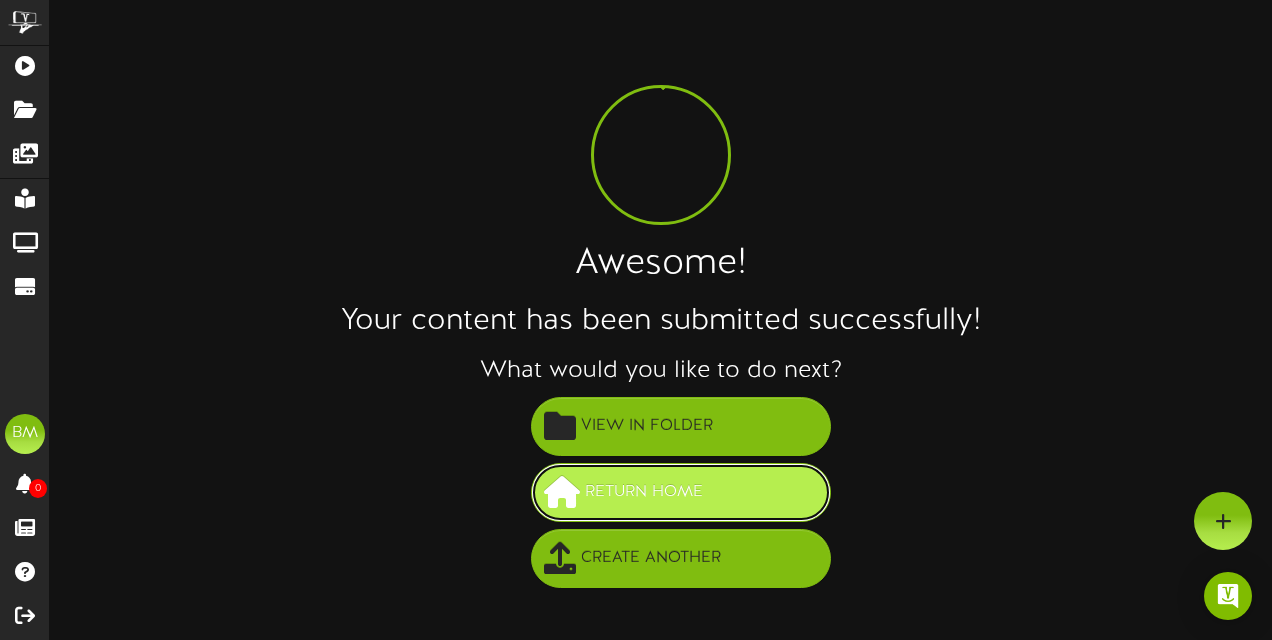 click on "Return Home" at bounding box center [681, 492] 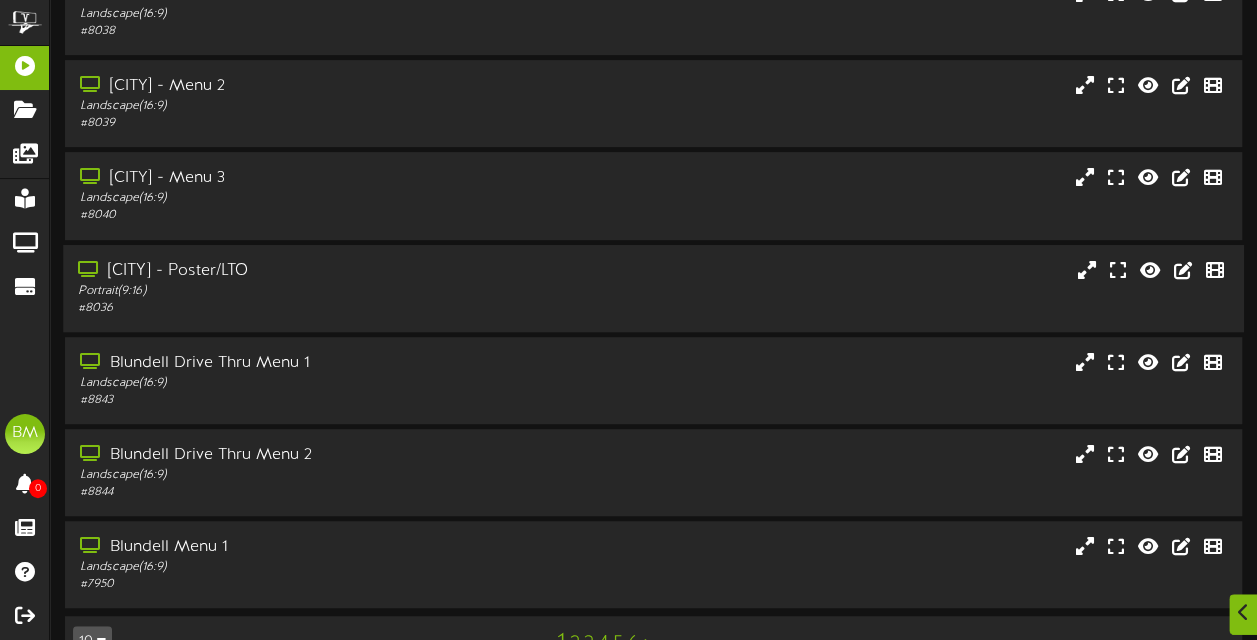 scroll, scrollTop: 451, scrollLeft: 0, axis: vertical 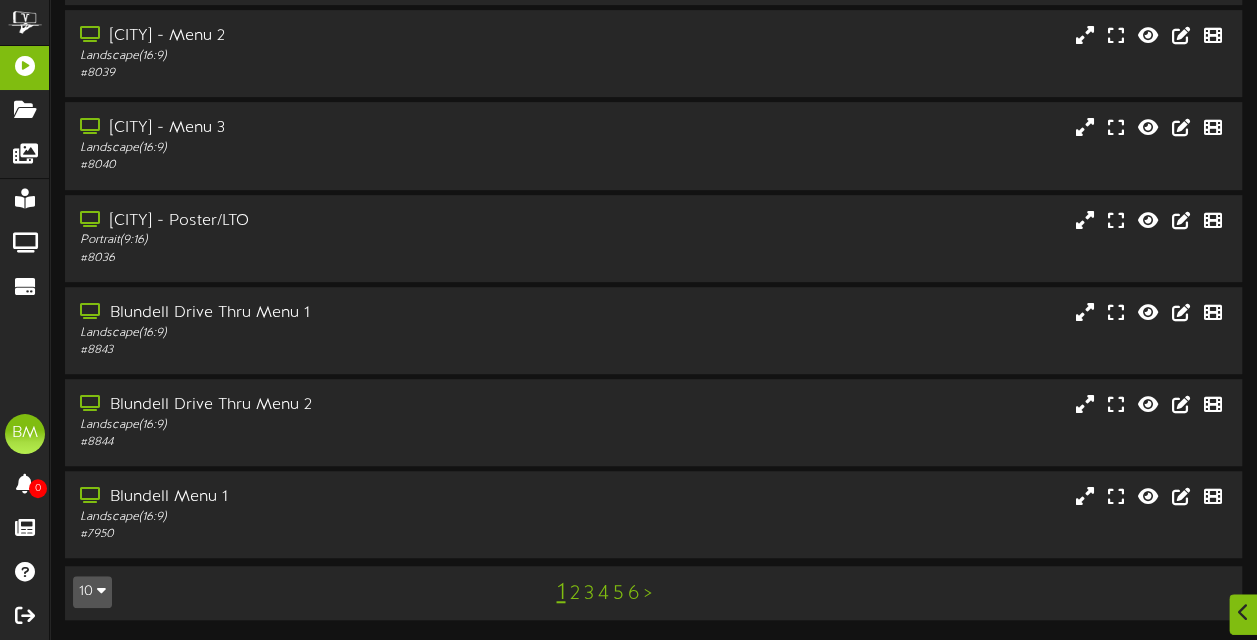 click on "2" at bounding box center (574, 594) 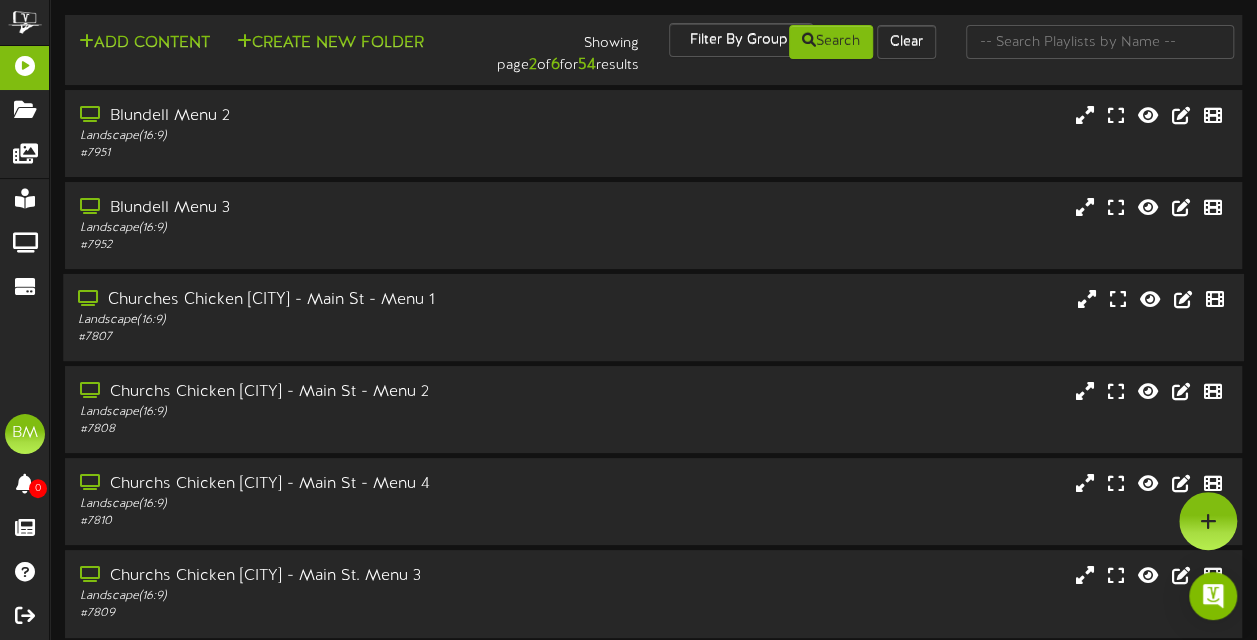 click on "Churches Chicken Vancouver - Main St - Menu 1
Landscape  ( 16:9 )
# 7807" at bounding box center (309, 317) 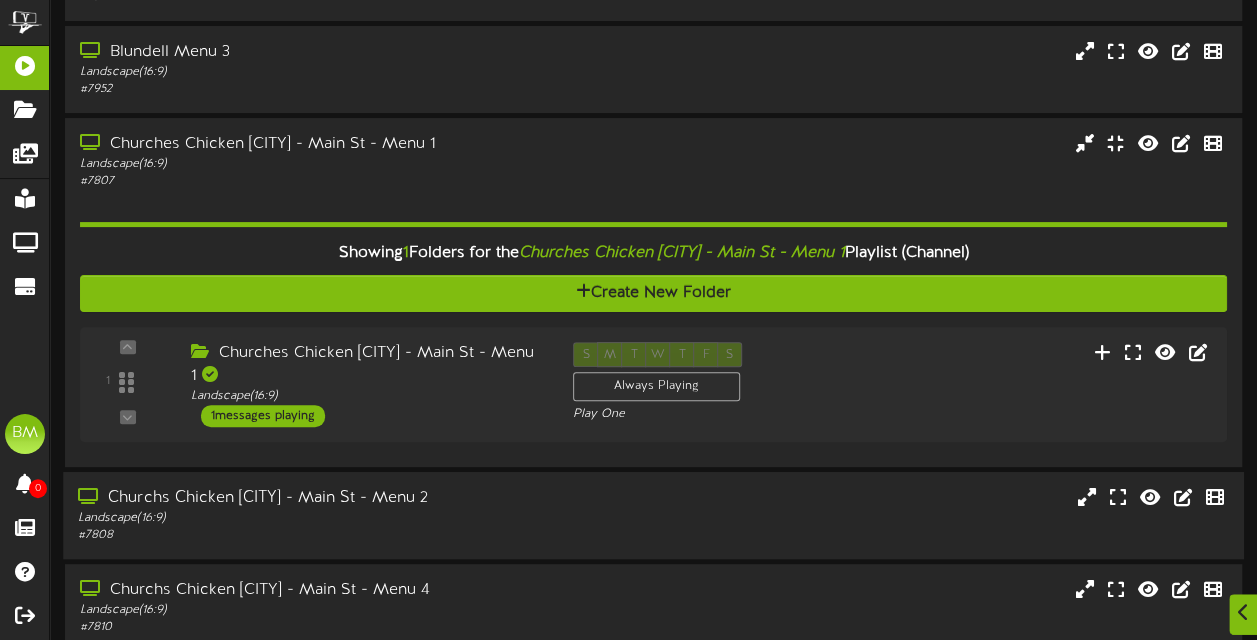 scroll, scrollTop: 200, scrollLeft: 0, axis: vertical 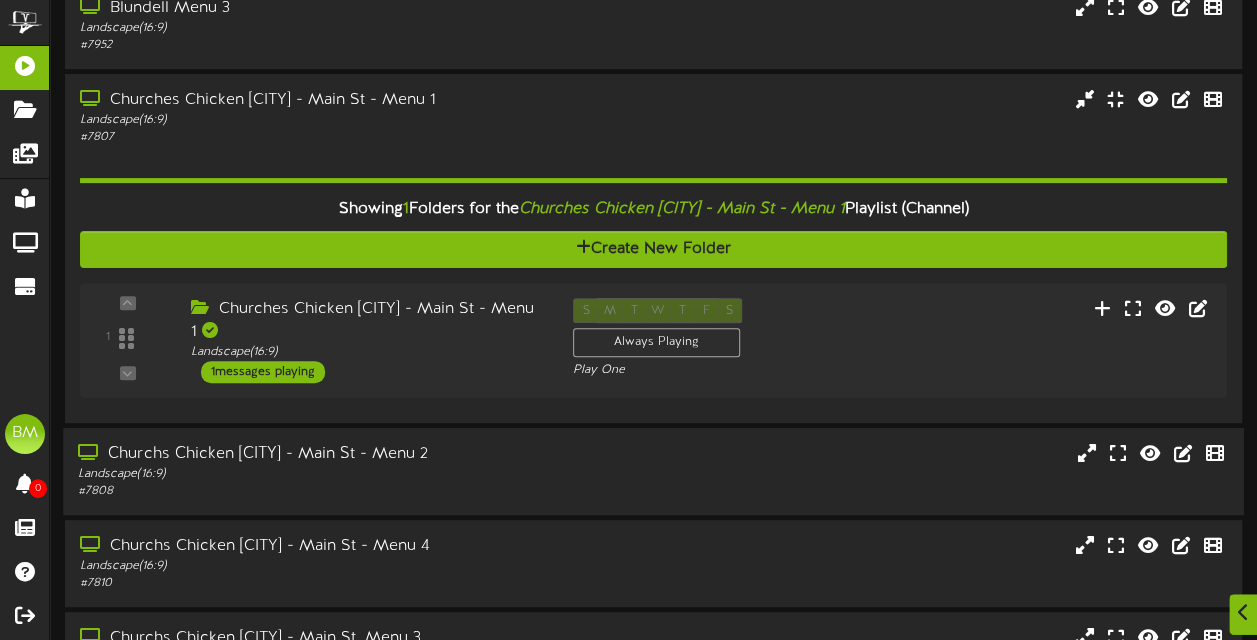 click on "Churchs Chicken Vancouver - Main St - Menu 2
Landscape  ( 16:9 )
# 7808" at bounding box center (653, 471) 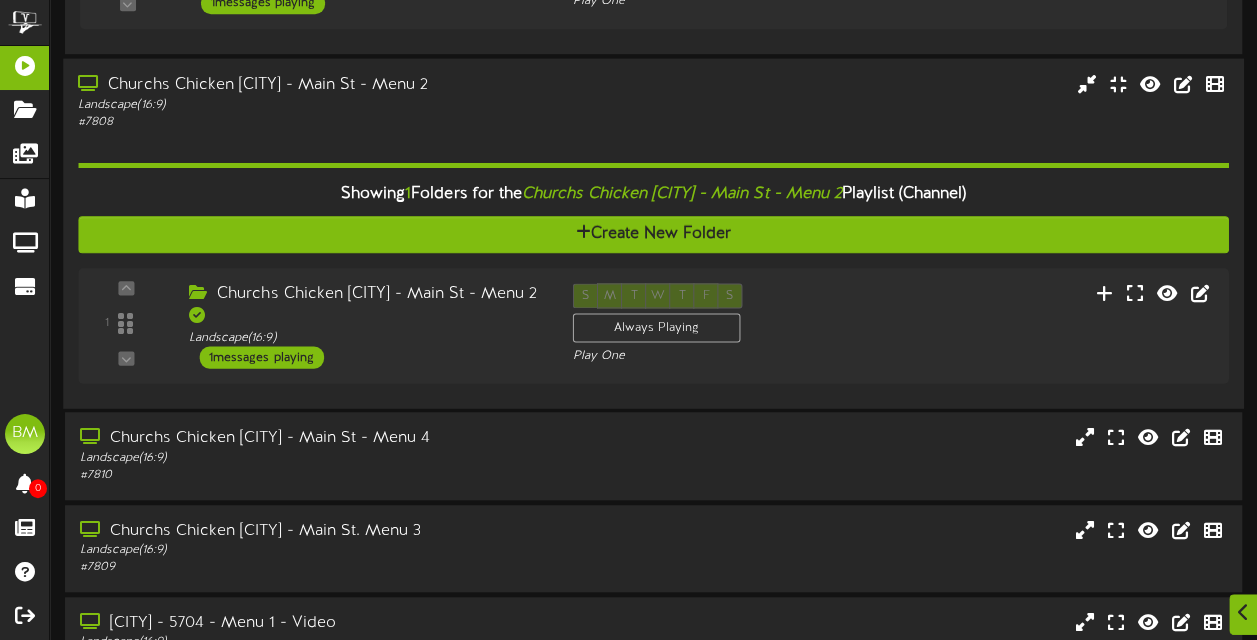 scroll, scrollTop: 600, scrollLeft: 0, axis: vertical 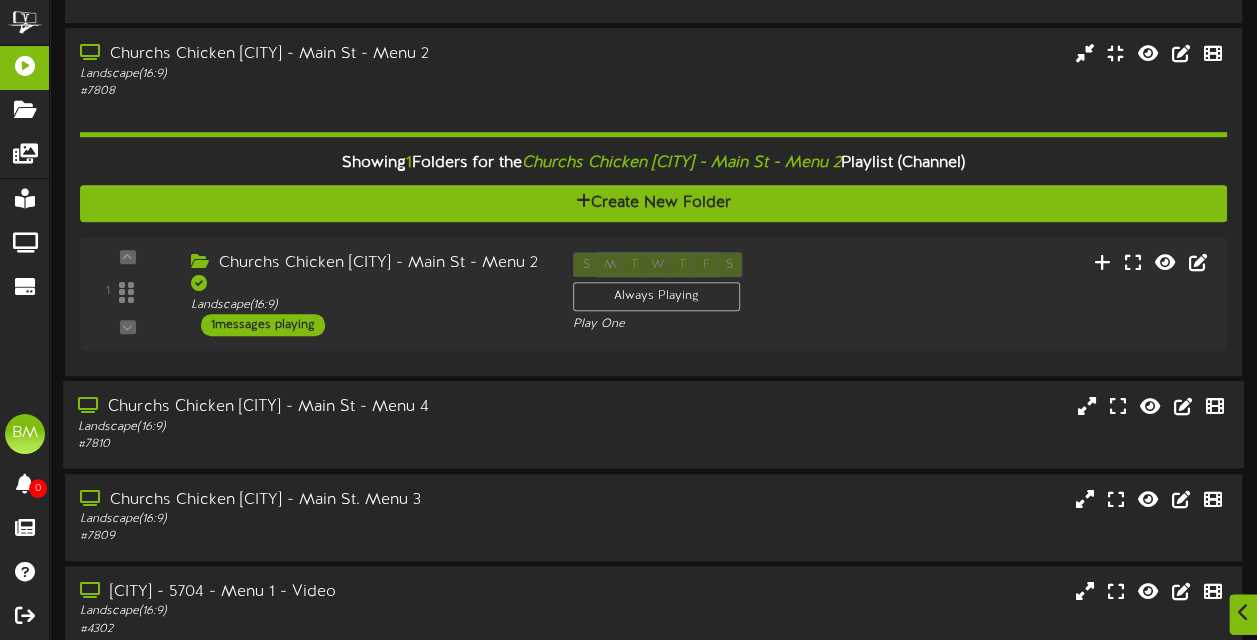 click on "Churchs Chicken Vancouver - Main St - Menu 4
Landscape  ( 16:9 )
# 7810" at bounding box center (653, 424) 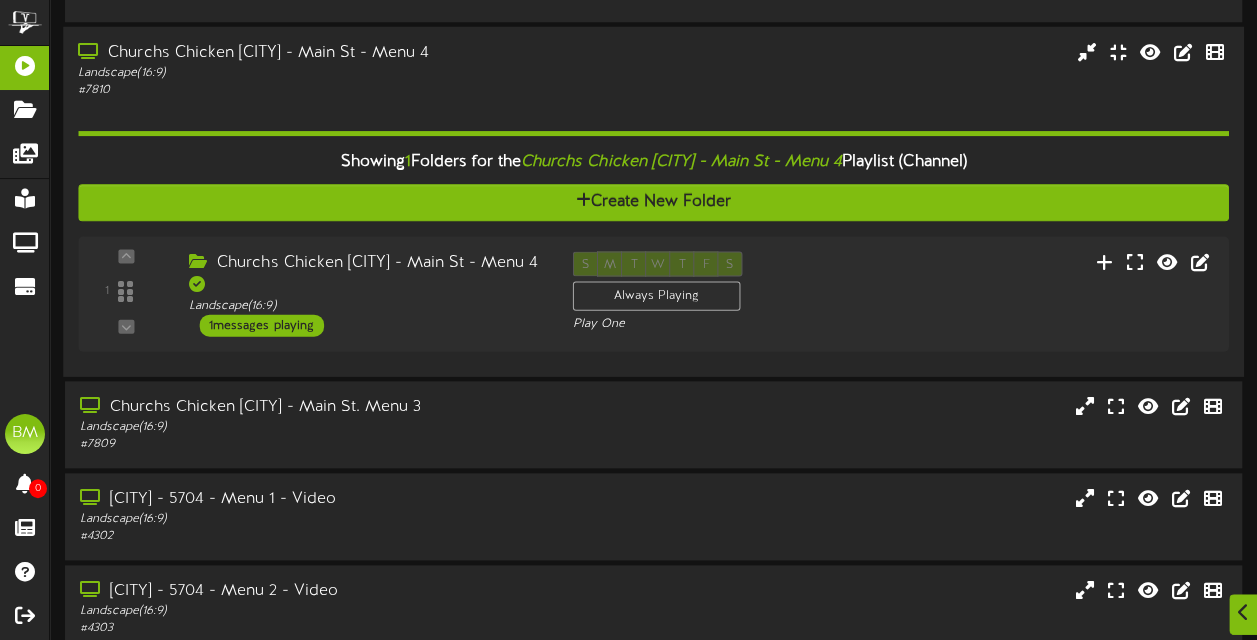 scroll, scrollTop: 1000, scrollLeft: 0, axis: vertical 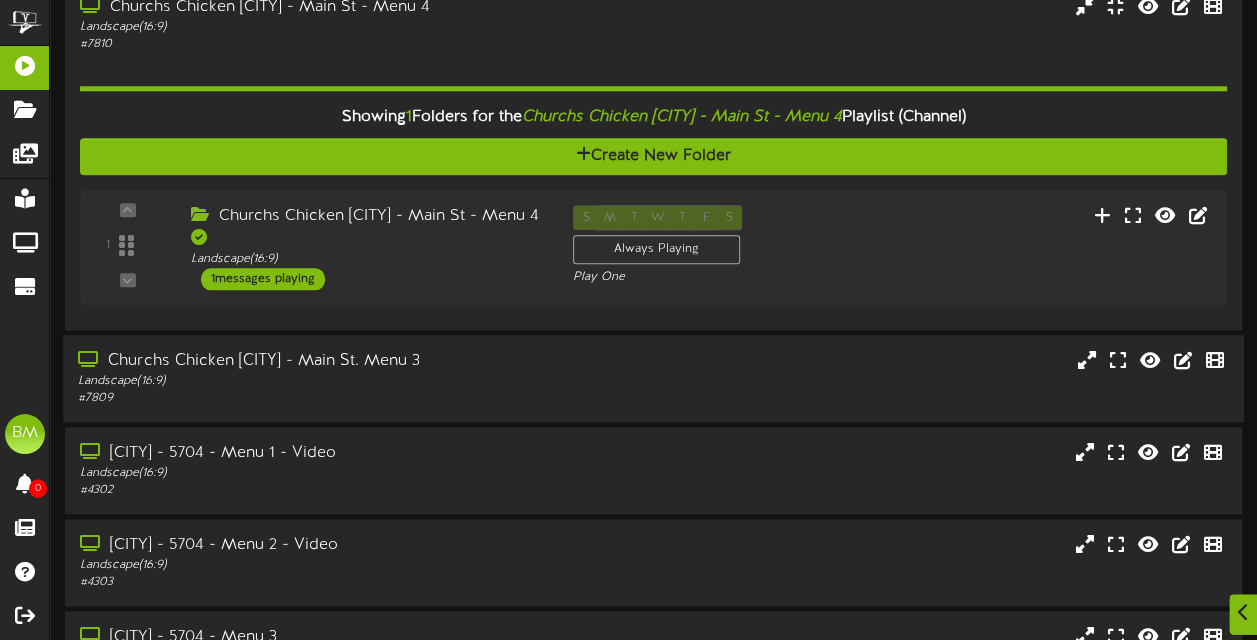 click on "Churchs Chicken Vancouver - [STREET]. Menu 3
Landscape  ( 16:9 )
# [POSTAL_CODE]" at bounding box center (653, 378) 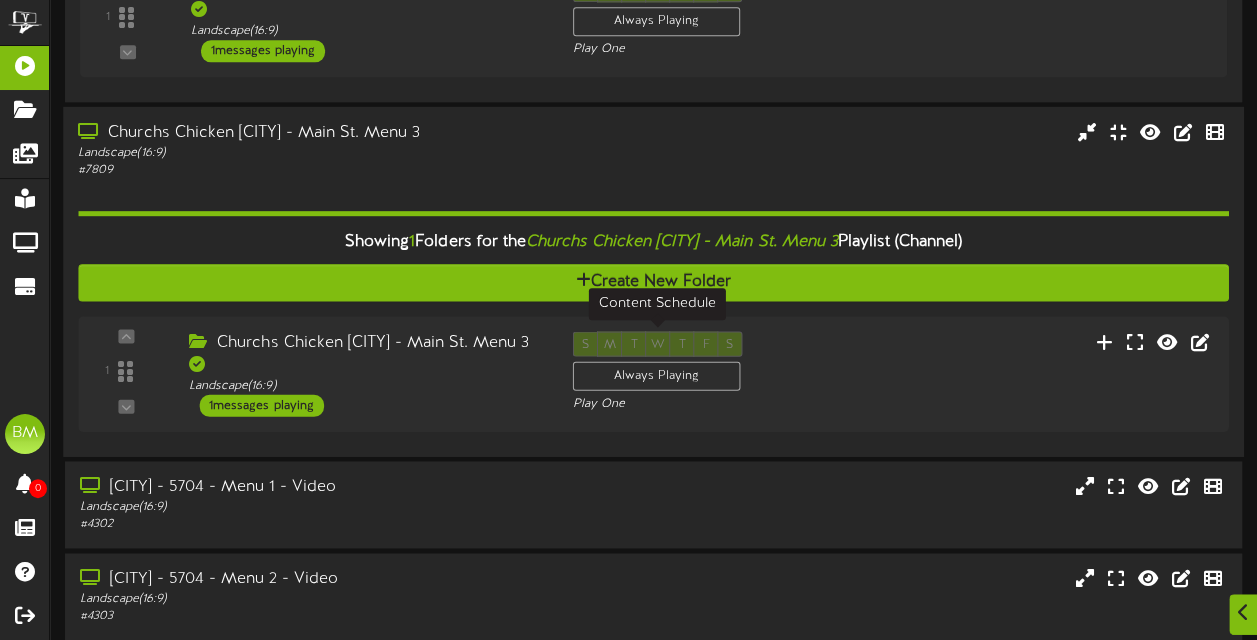 scroll, scrollTop: 1300, scrollLeft: 0, axis: vertical 